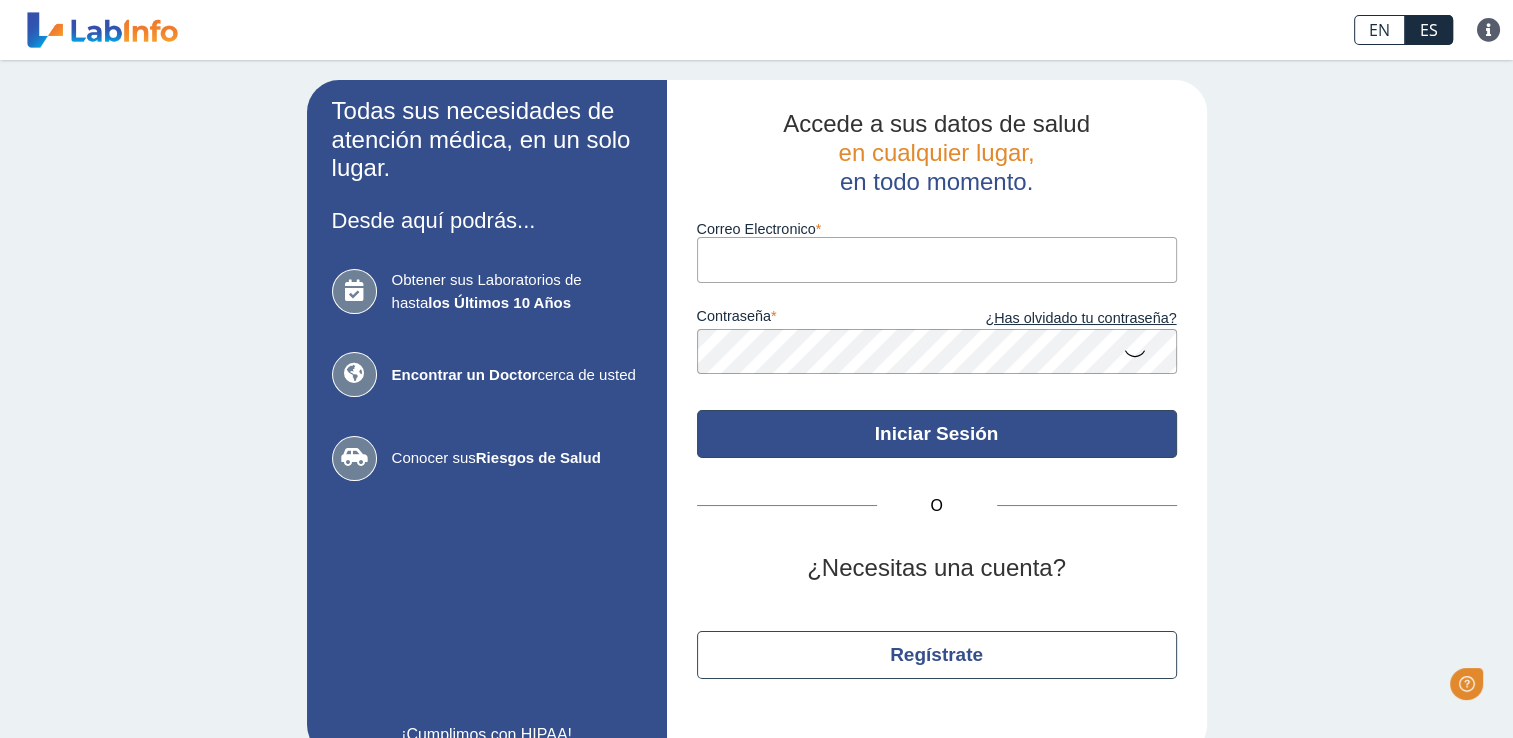 scroll, scrollTop: 0, scrollLeft: 0, axis: both 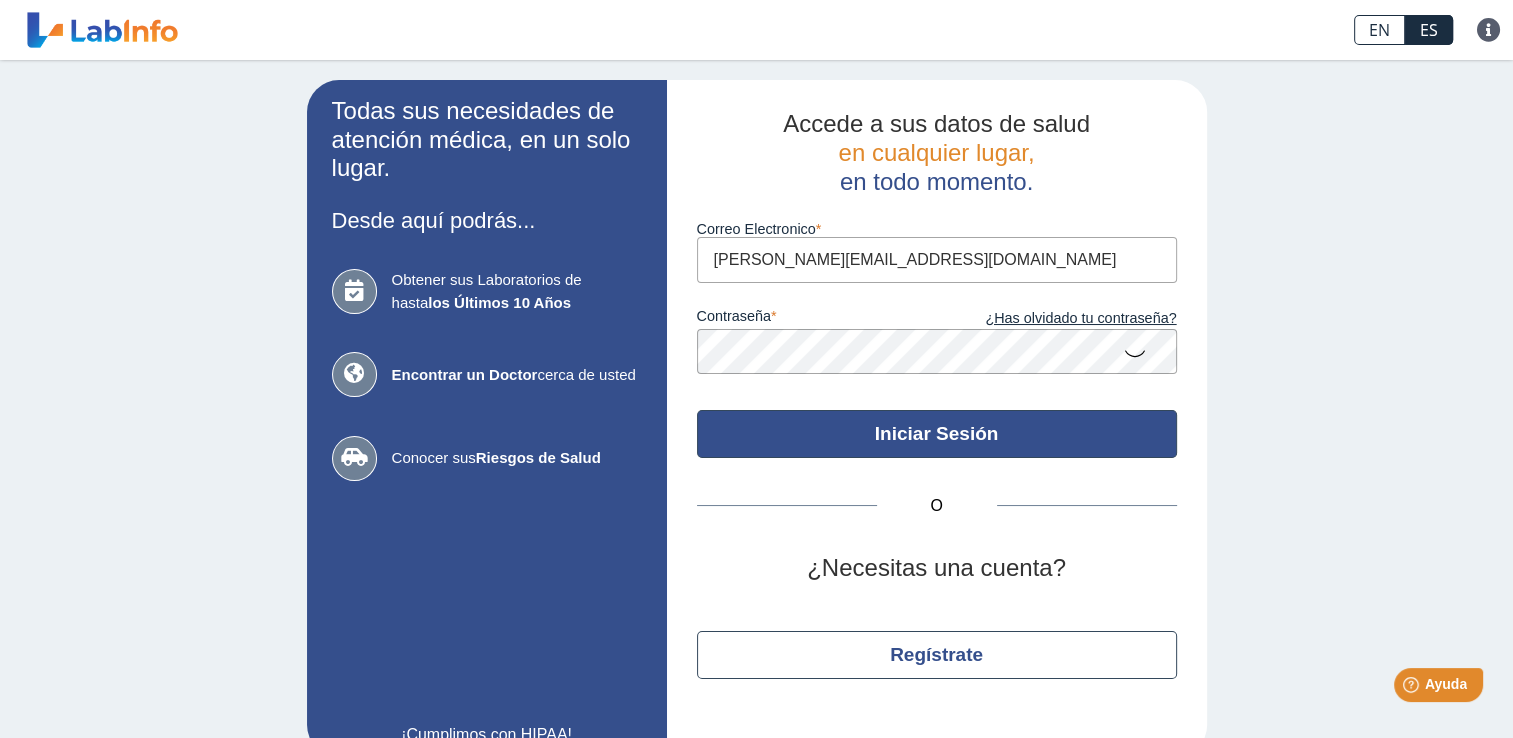 click on "Iniciar Sesión" 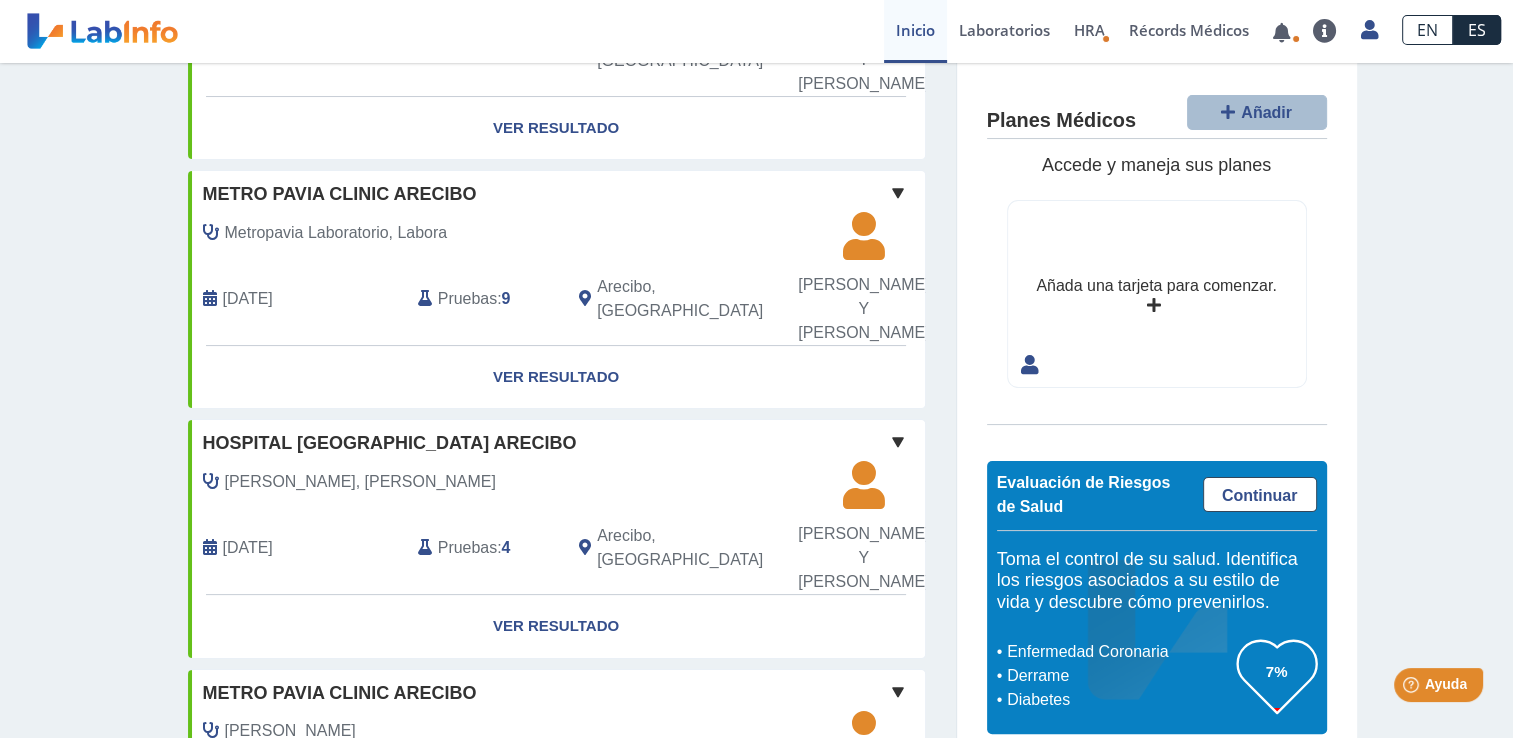 scroll, scrollTop: 0, scrollLeft: 0, axis: both 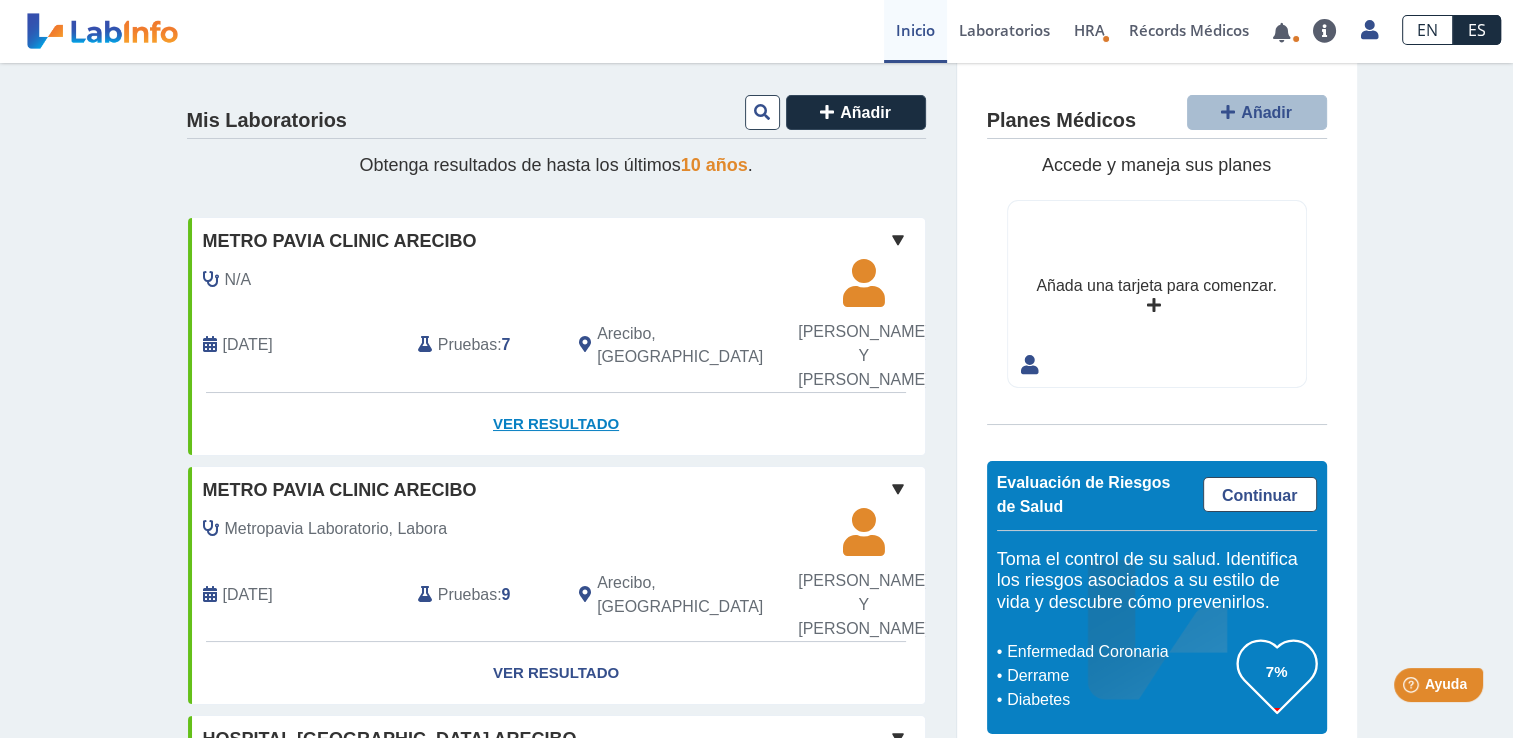 click on "Ver Resultado" 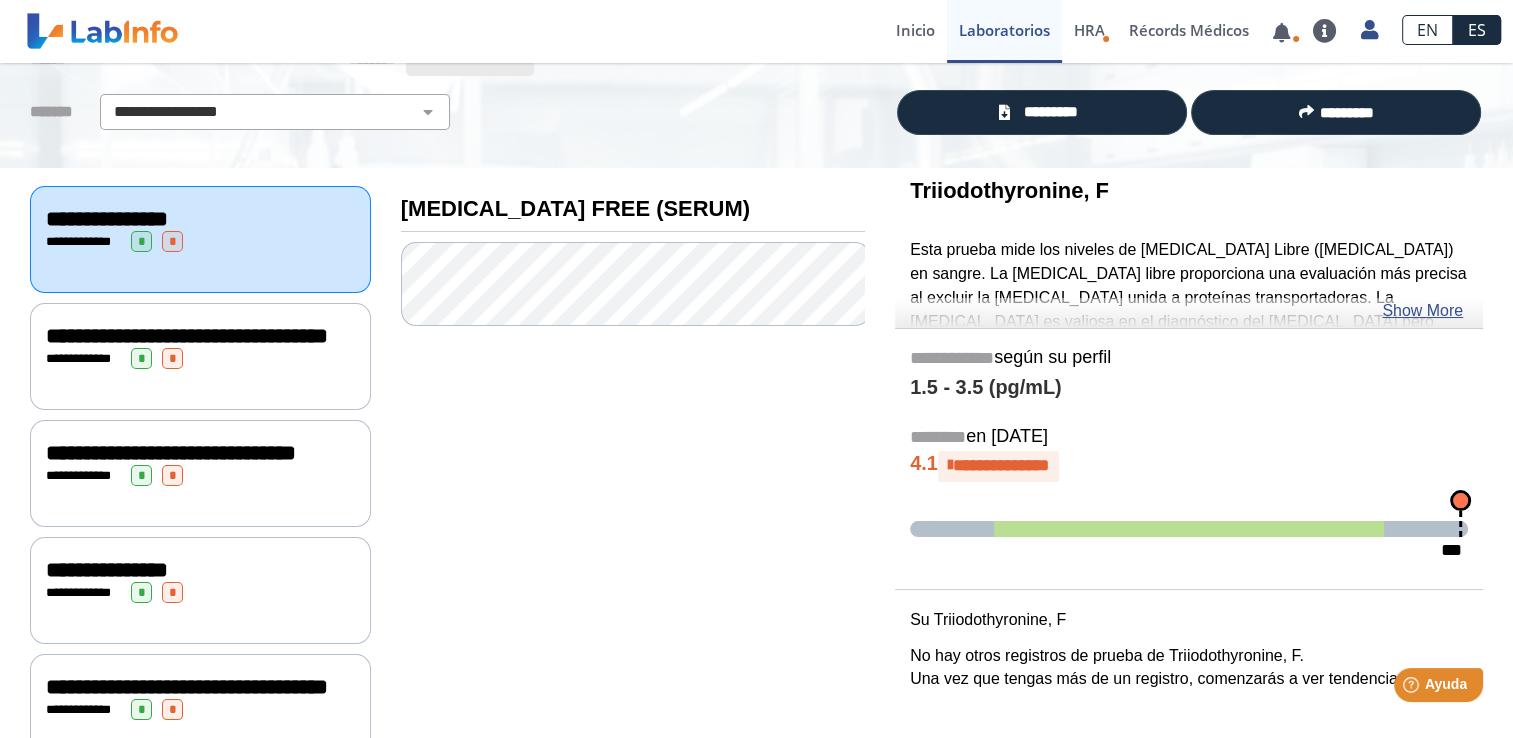 scroll, scrollTop: 0, scrollLeft: 0, axis: both 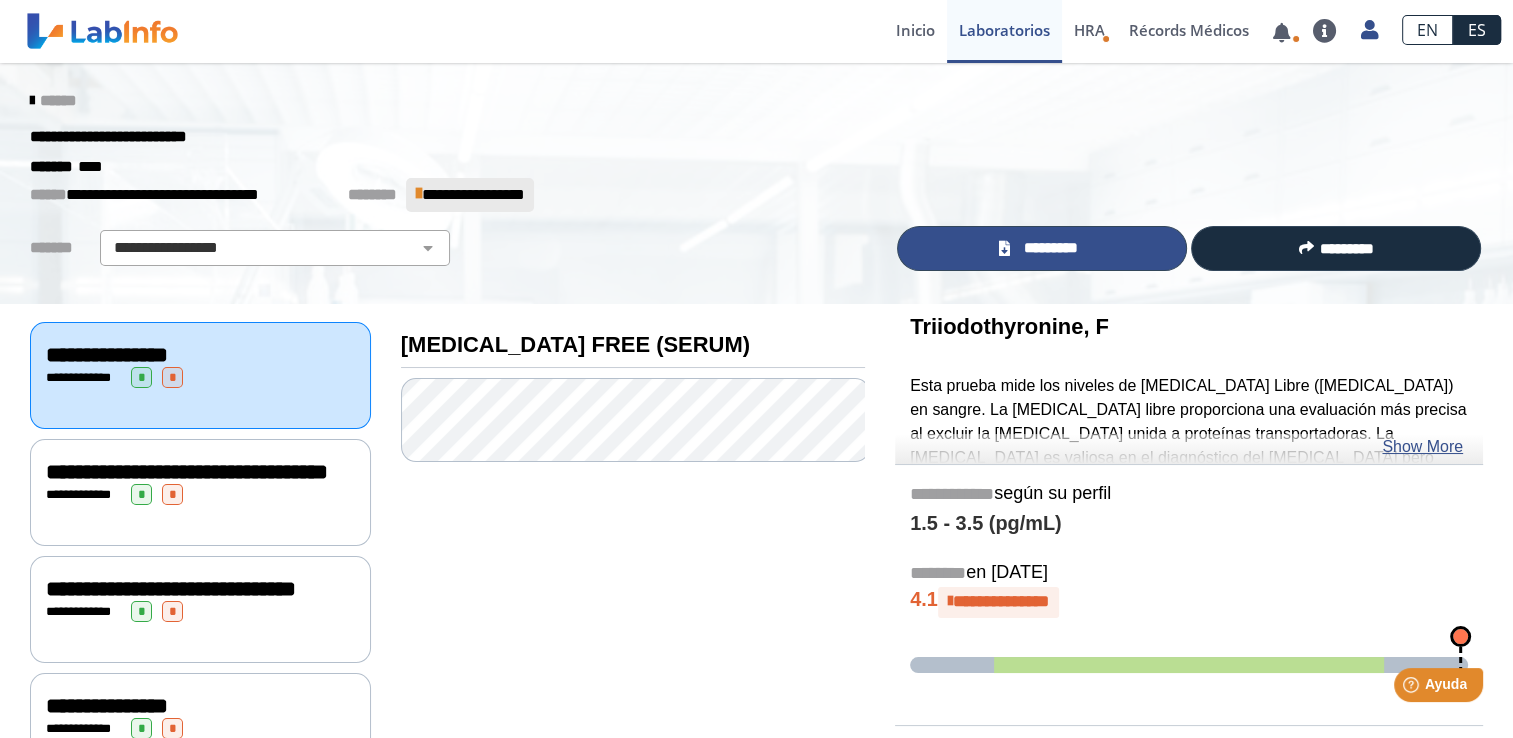 click on "*********" 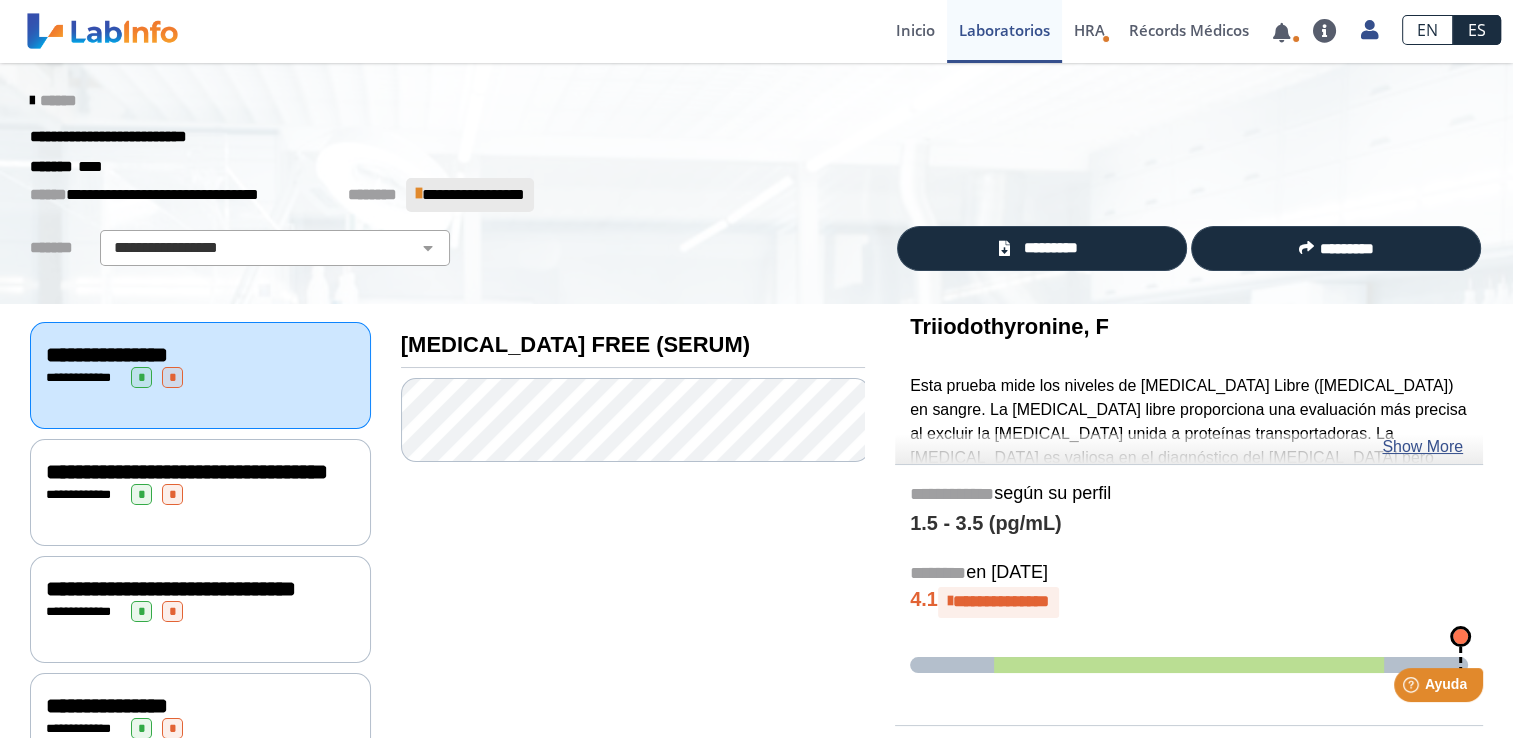 click 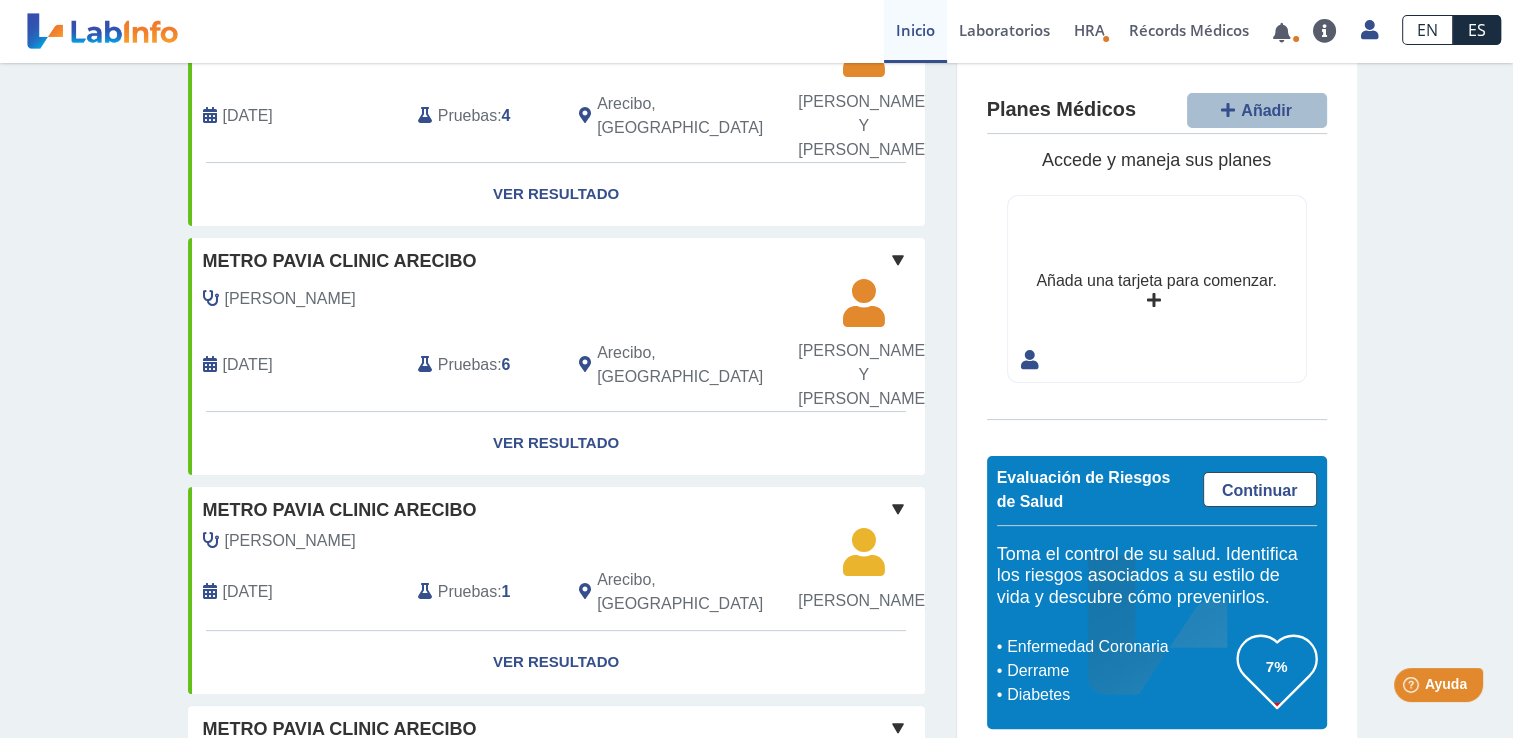 scroll, scrollTop: 541, scrollLeft: 0, axis: vertical 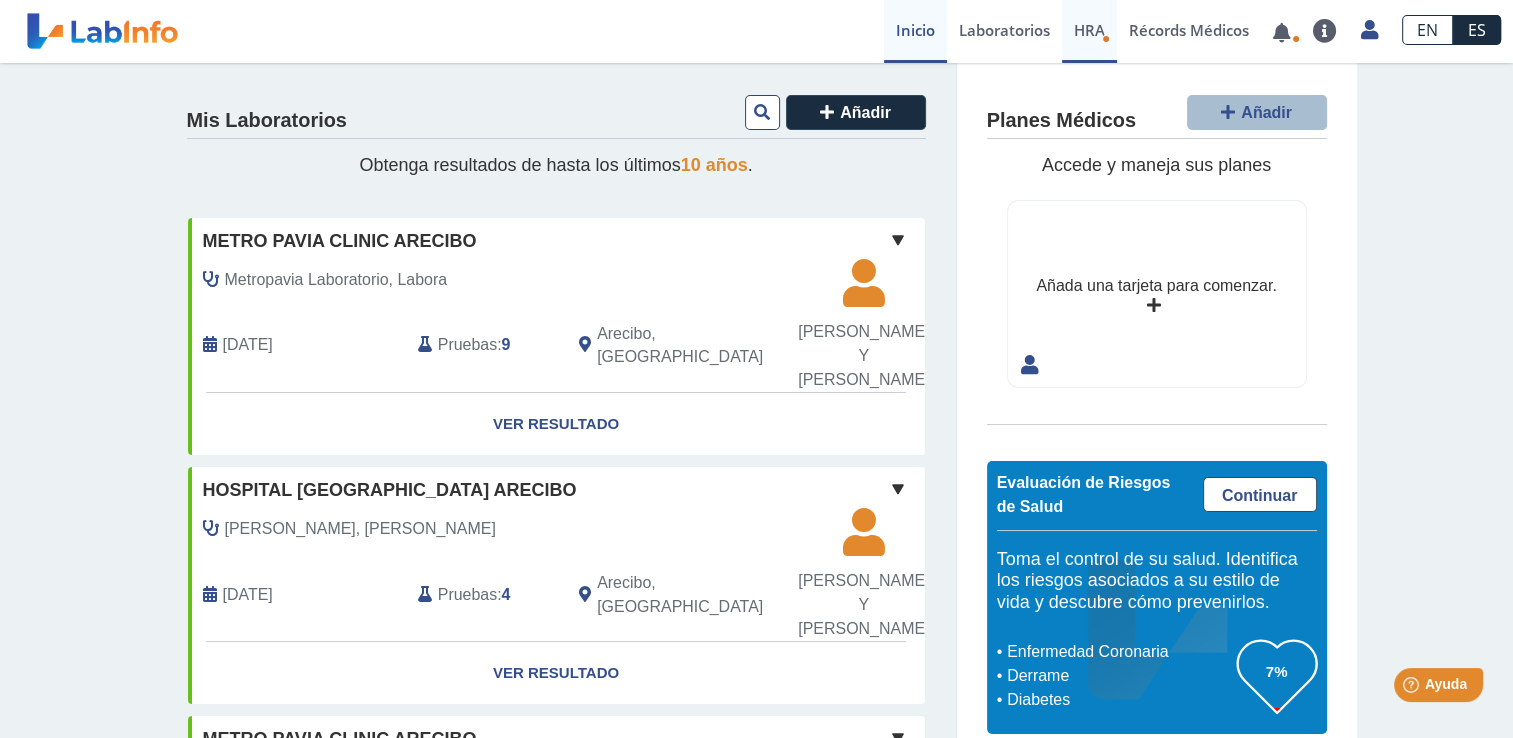 click on "HRA Evaluación de Riesgos de Salud" at bounding box center (1089, 31) 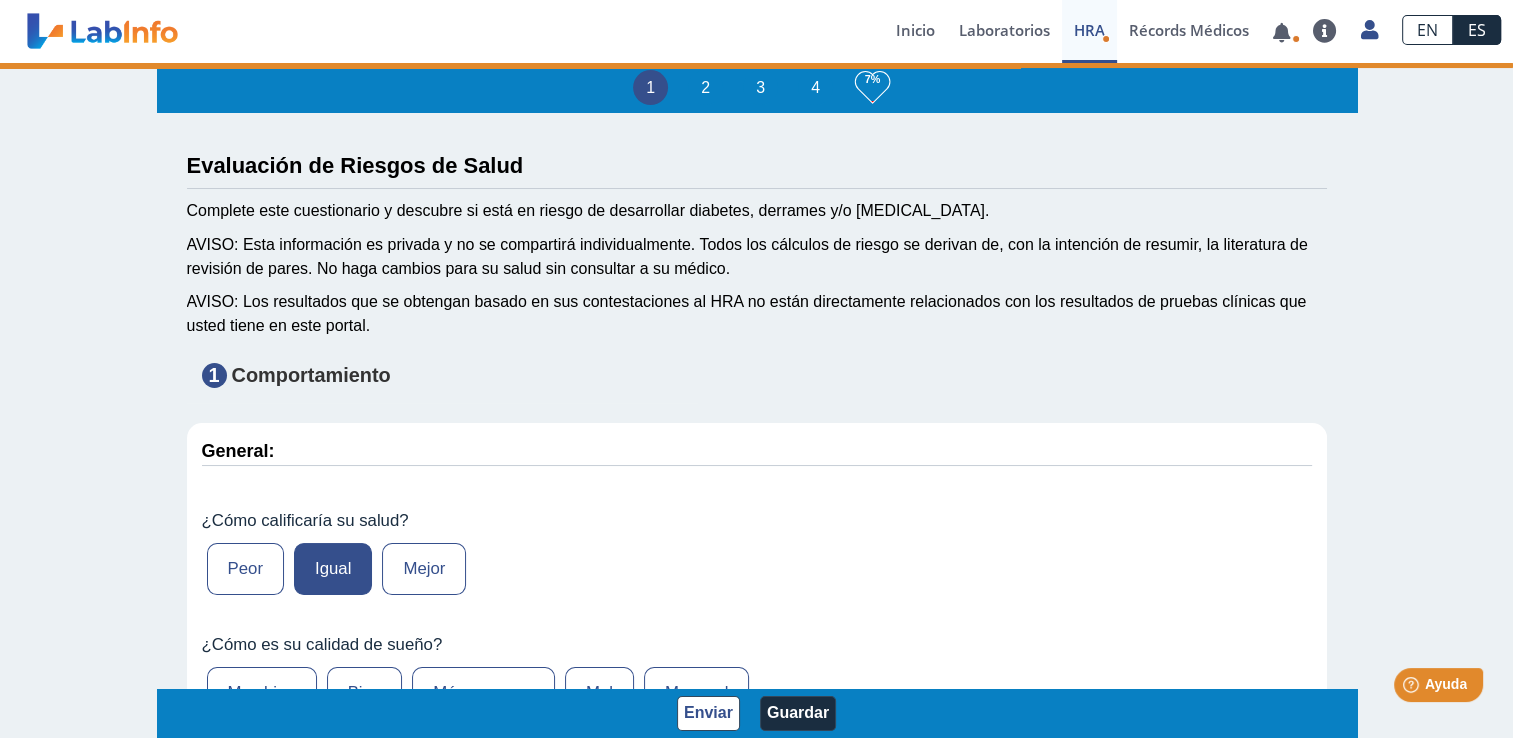 type on "[PERSON_NAME]" 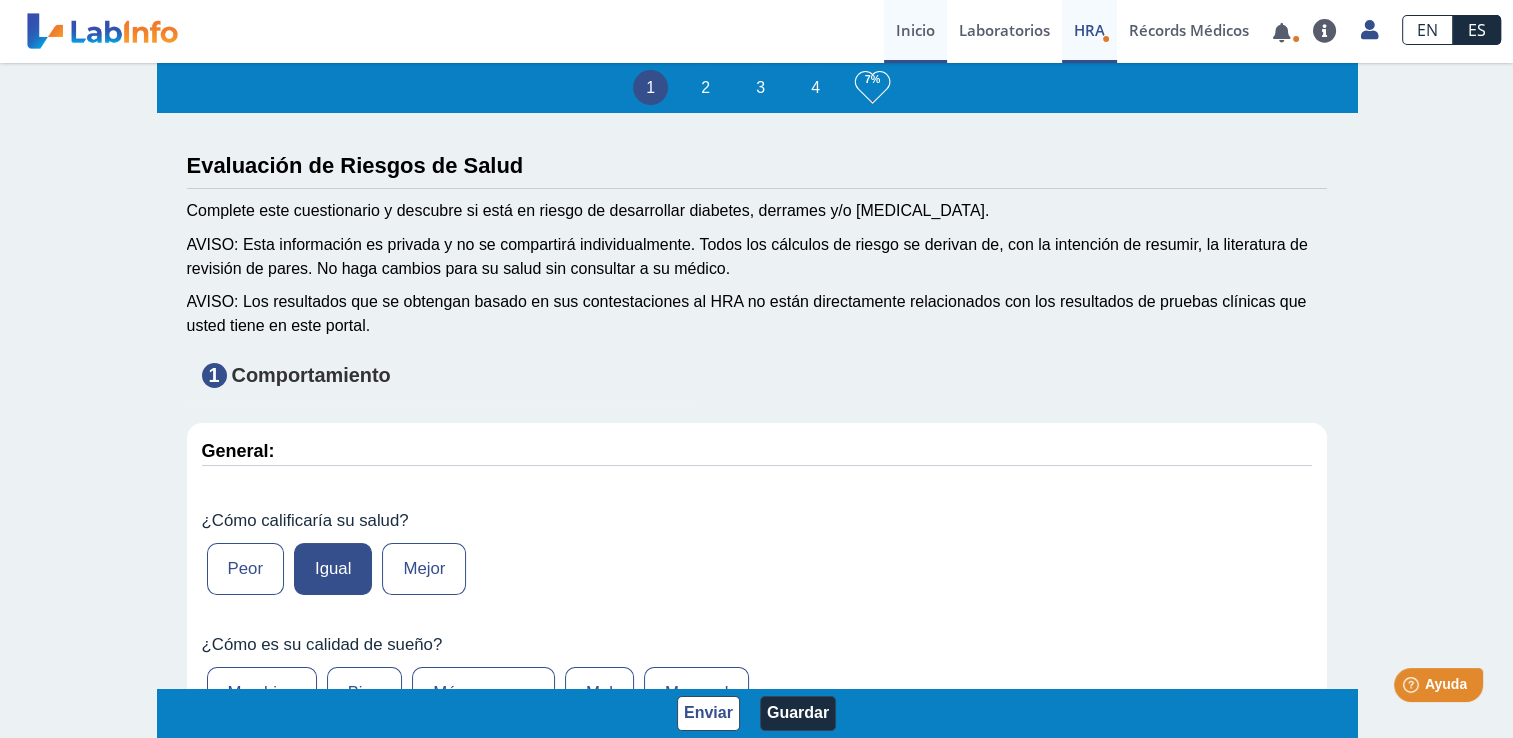 click on "Inicio" at bounding box center [915, 31] 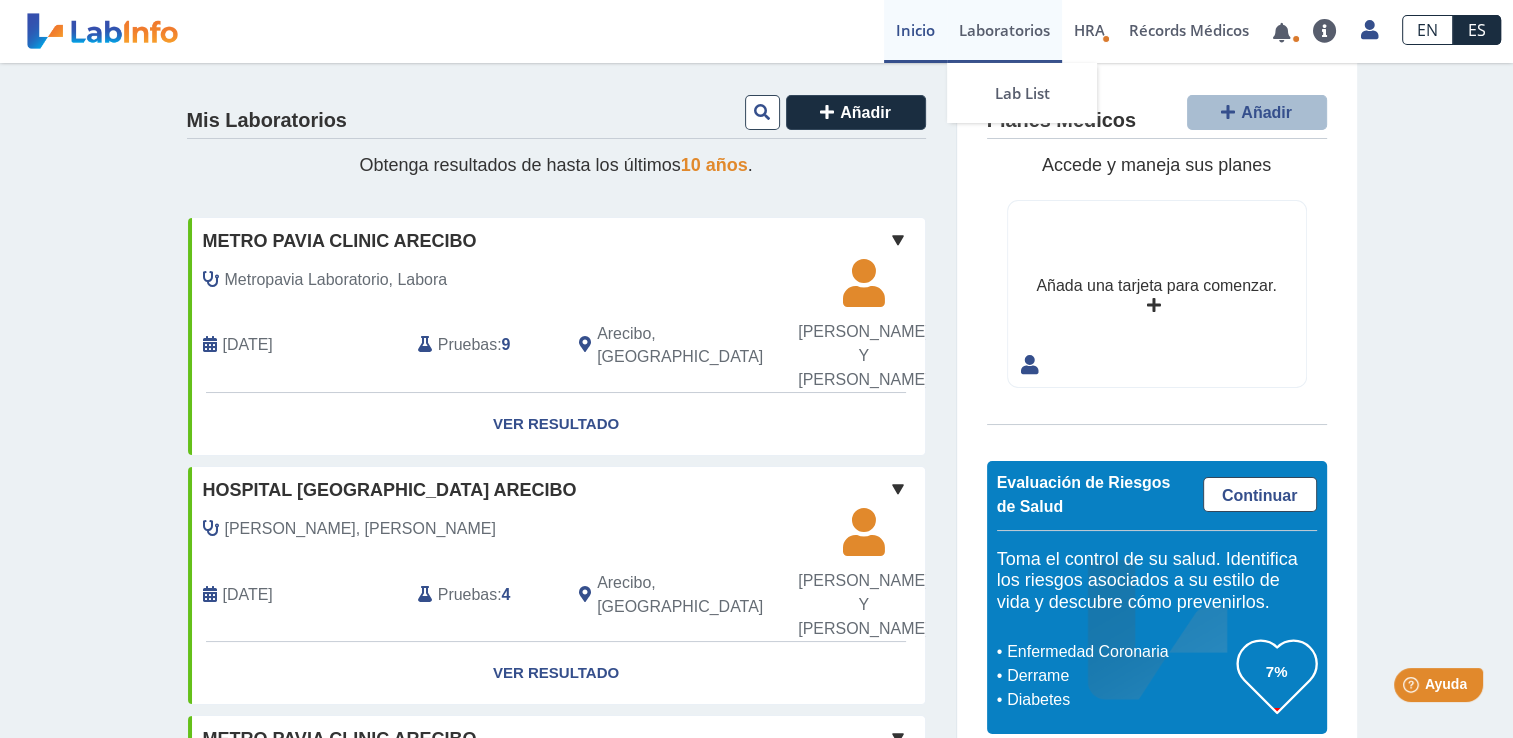 click on "Laboratorios" at bounding box center [1004, 31] 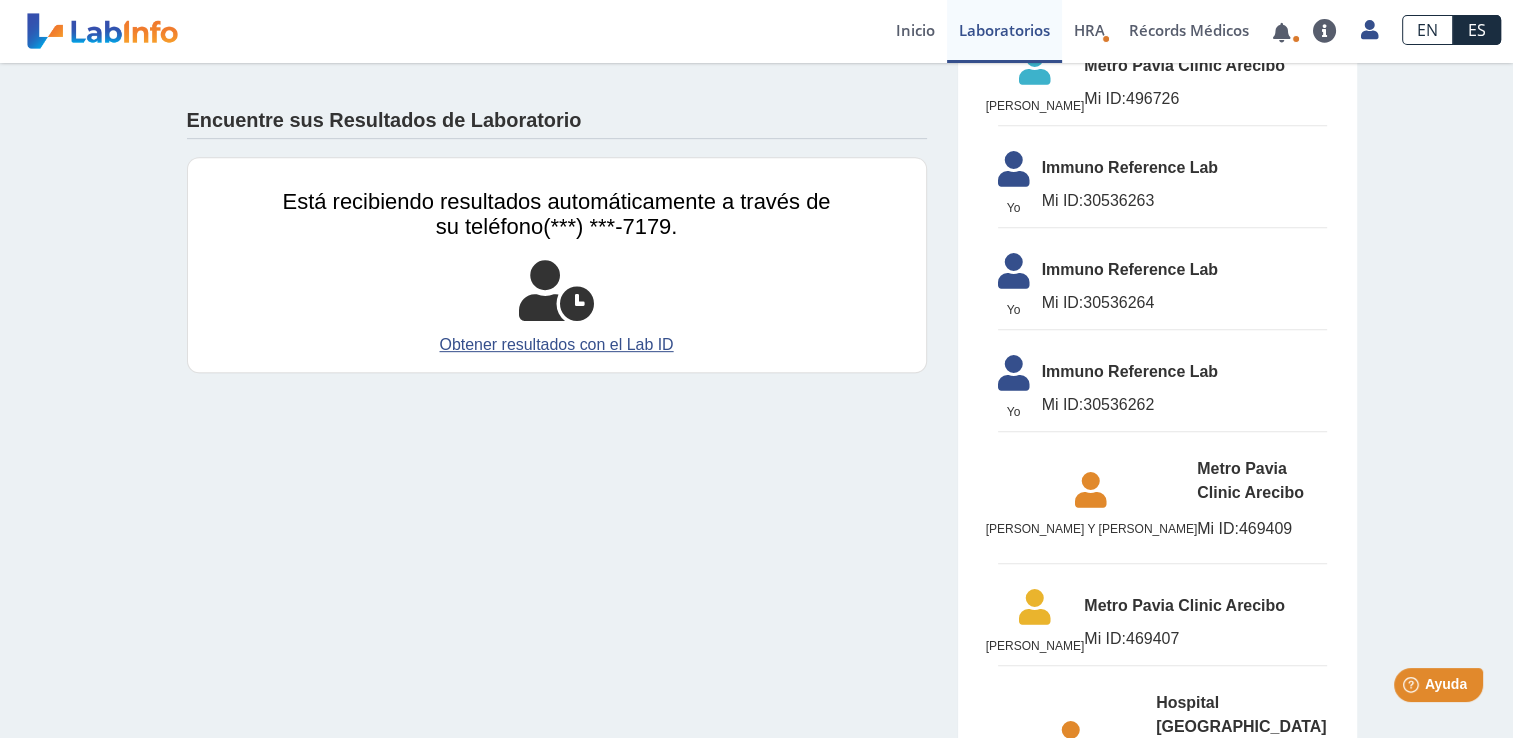 scroll, scrollTop: 940, scrollLeft: 0, axis: vertical 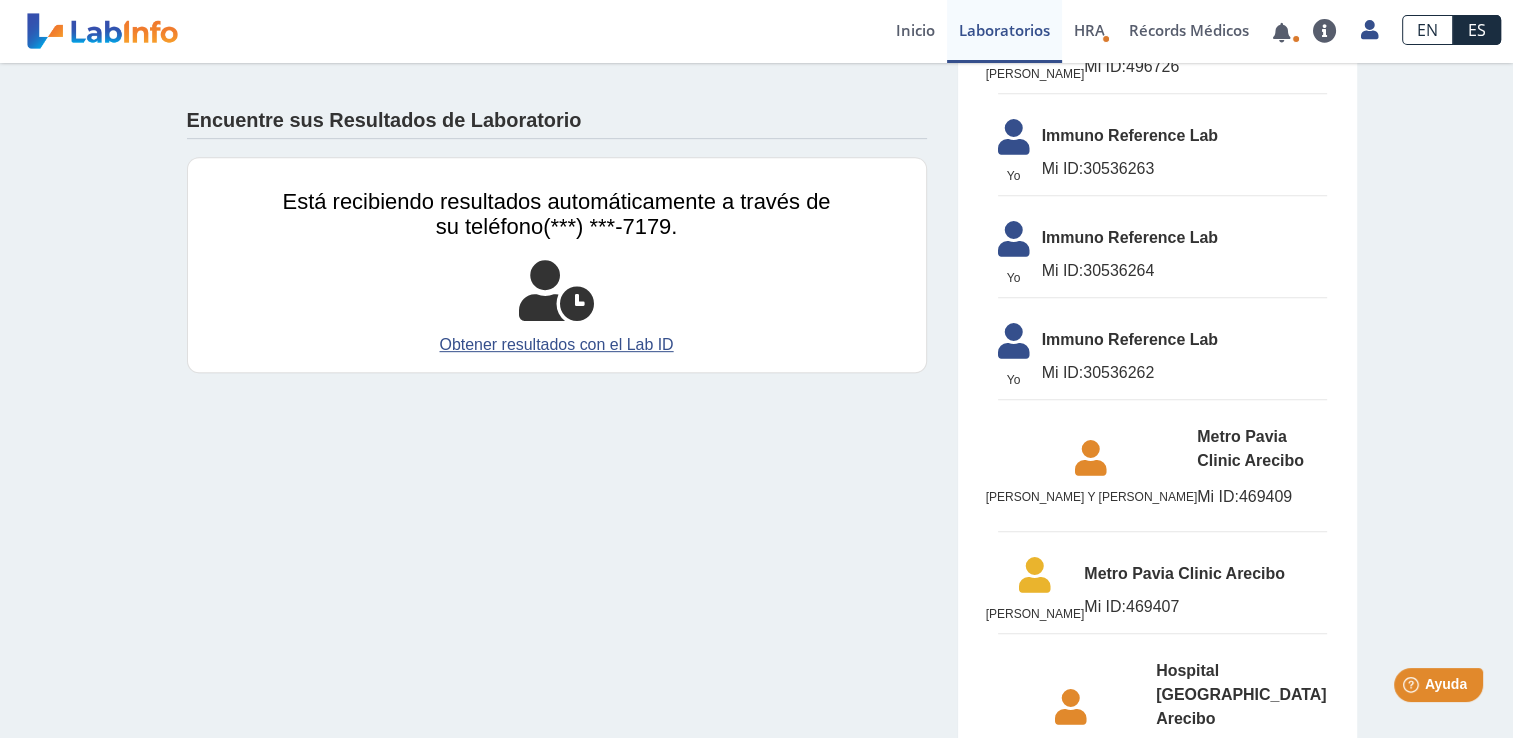 click 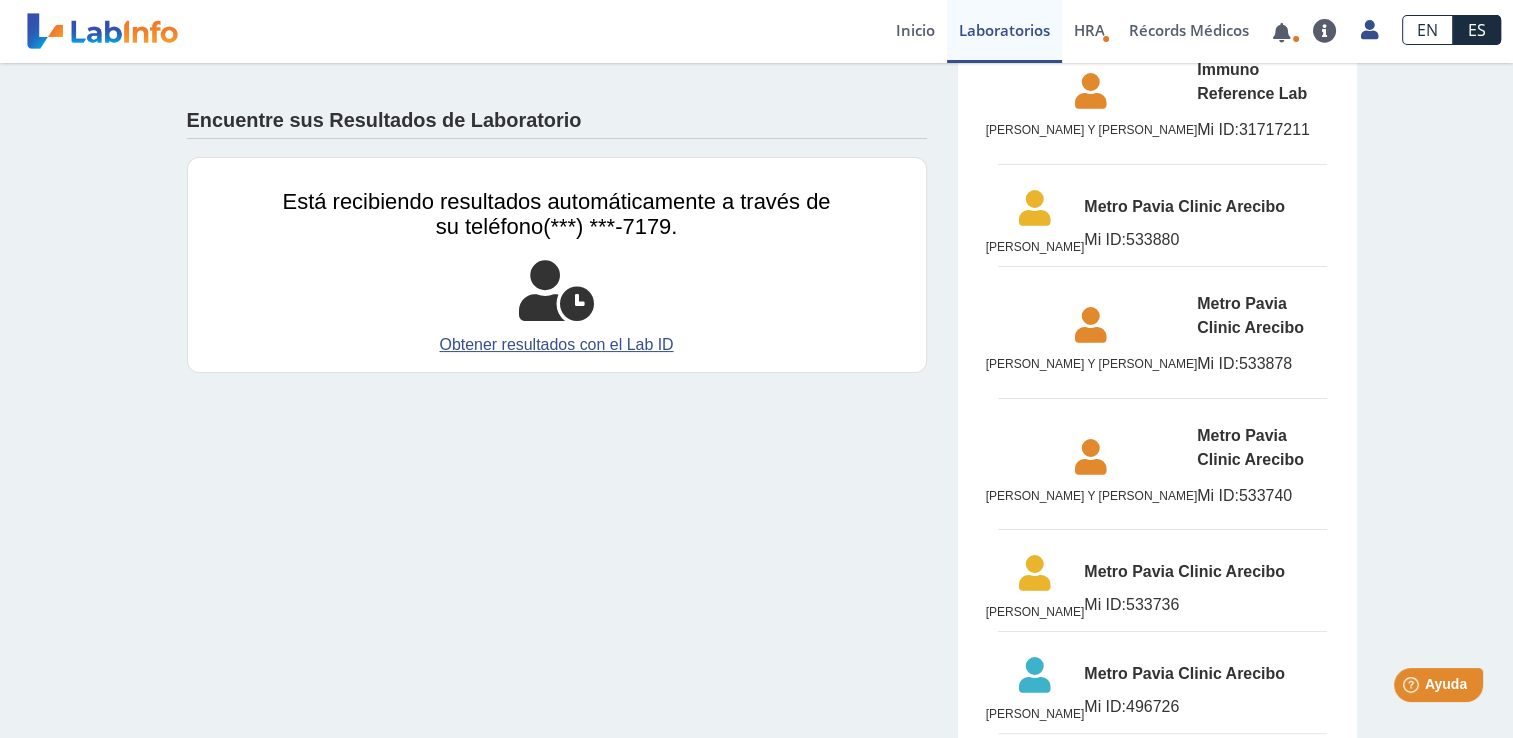 scroll, scrollTop: 0, scrollLeft: 0, axis: both 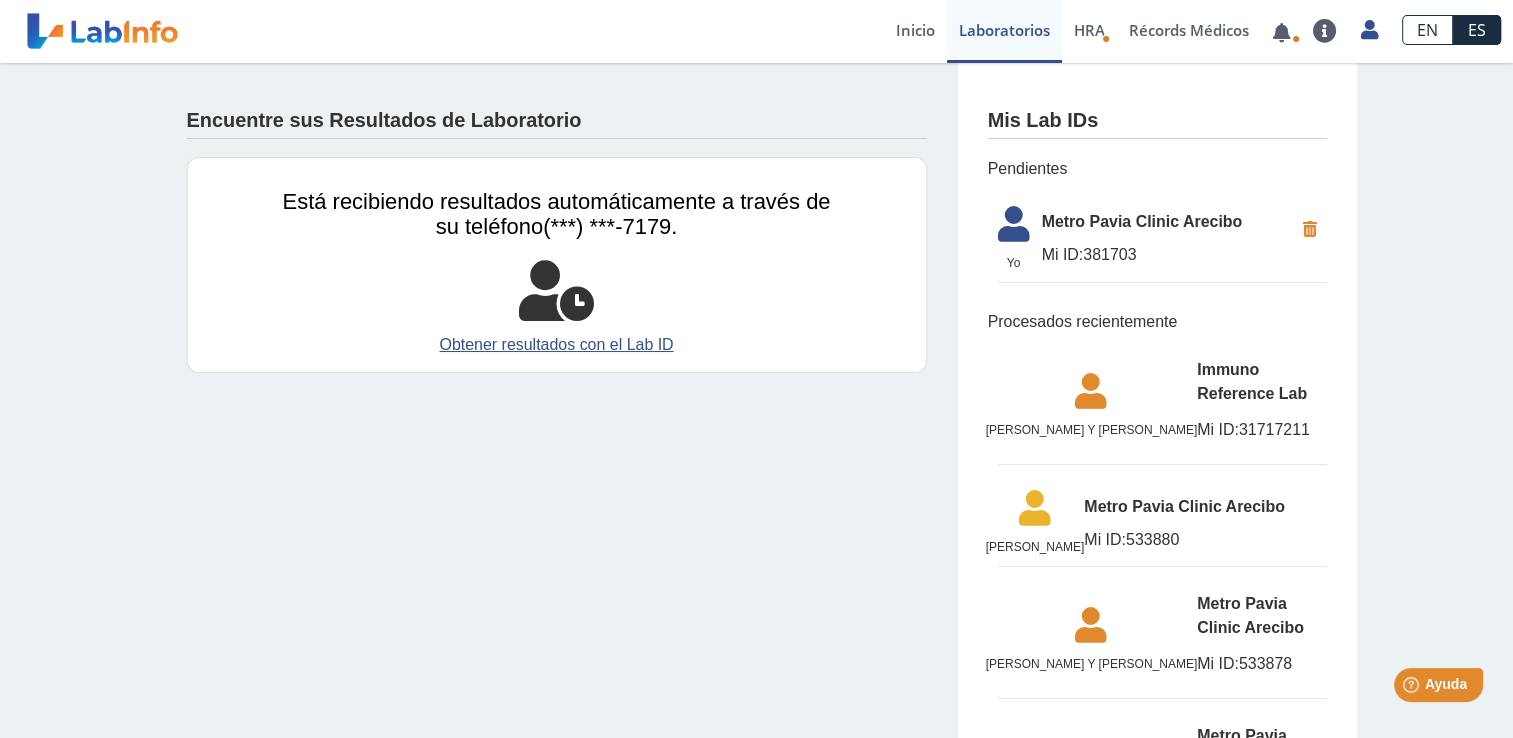 click 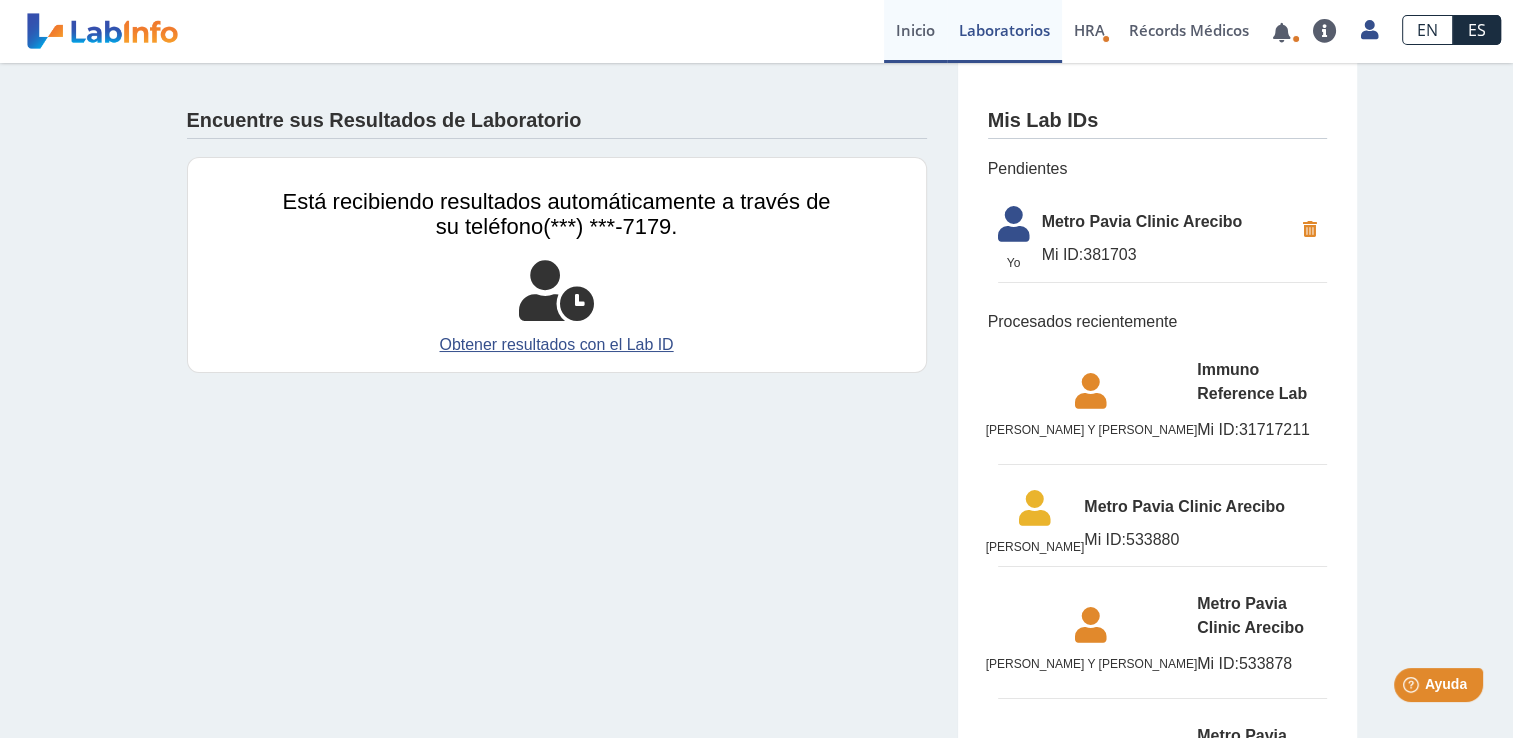 click on "Inicio" at bounding box center [915, 31] 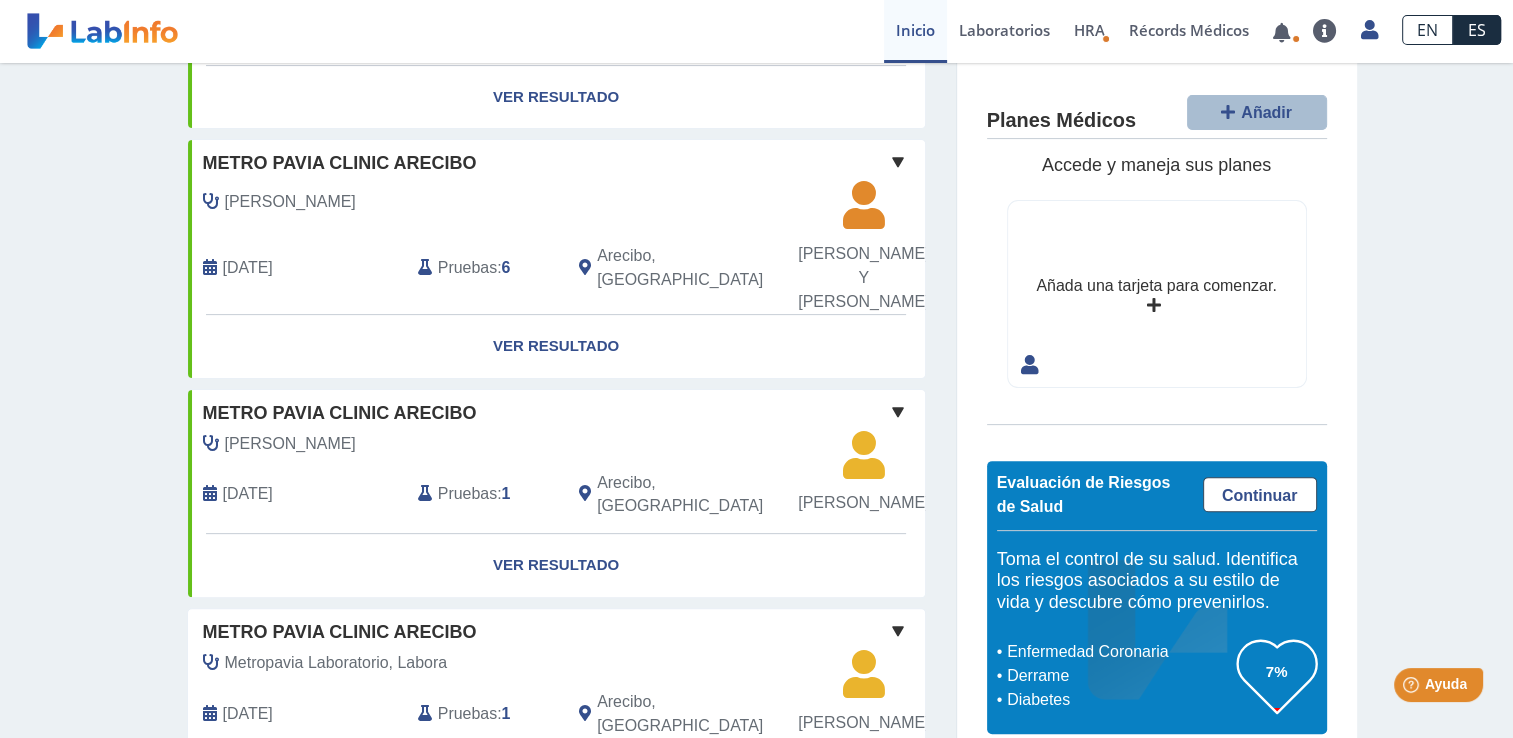 scroll, scrollTop: 599, scrollLeft: 0, axis: vertical 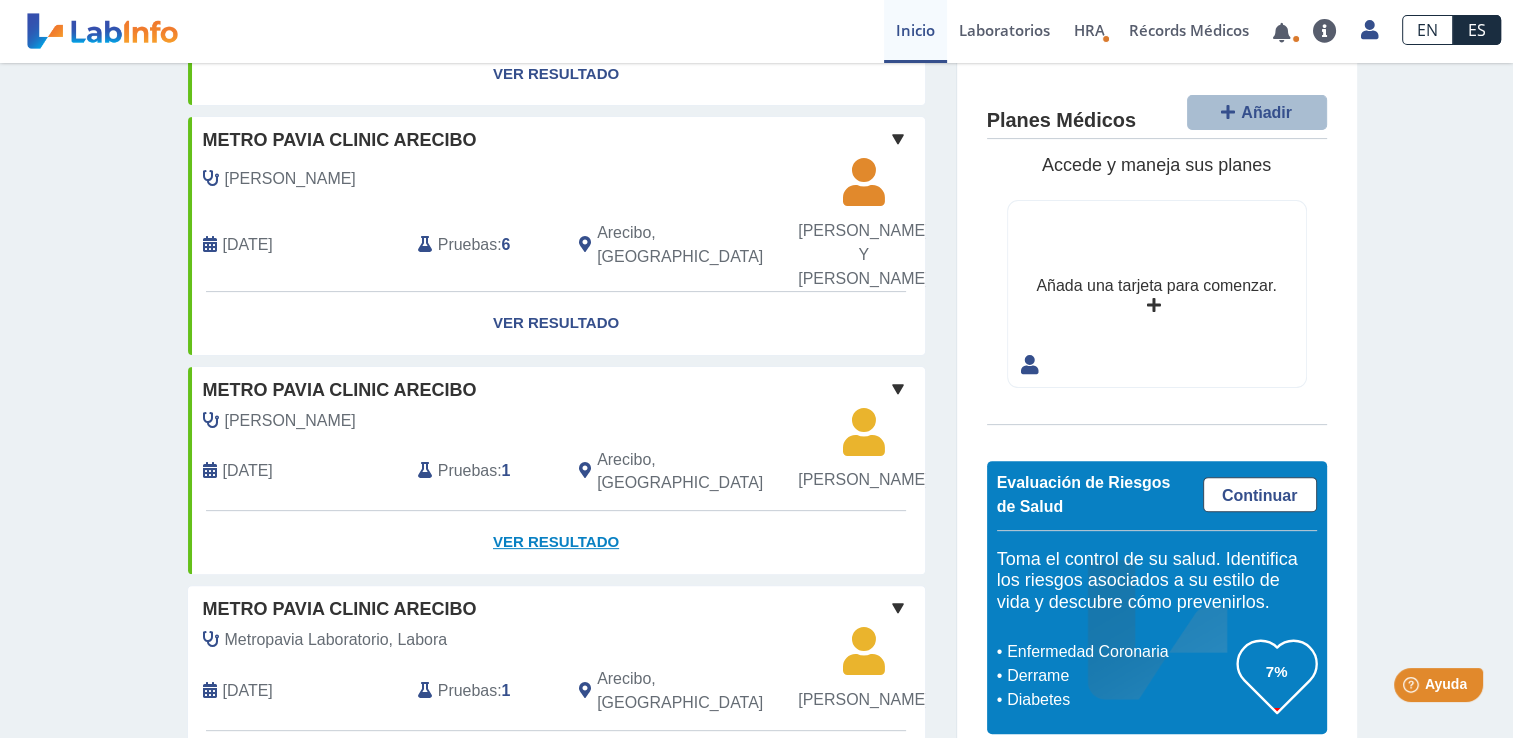 click on "Ver Resultado" 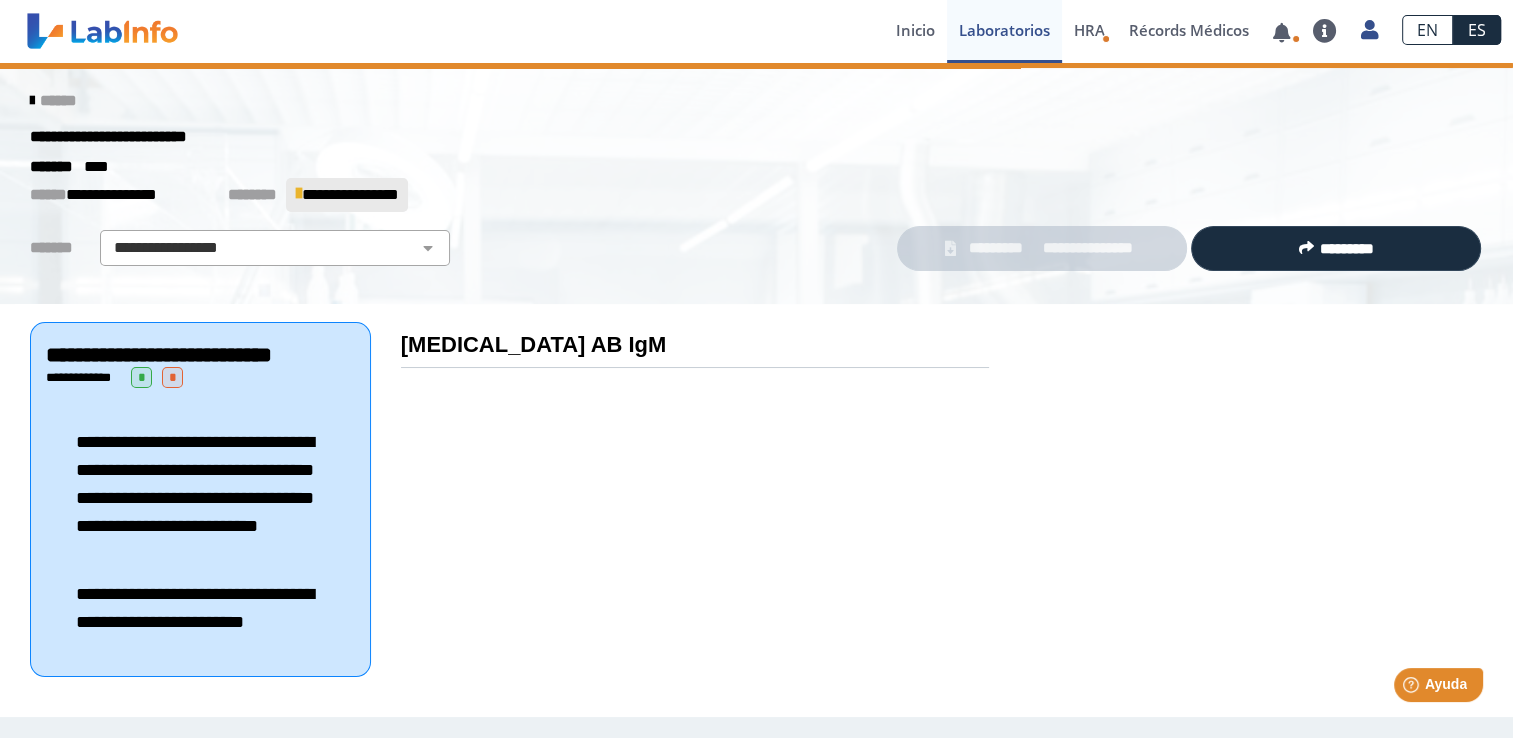 scroll, scrollTop: 19, scrollLeft: 0, axis: vertical 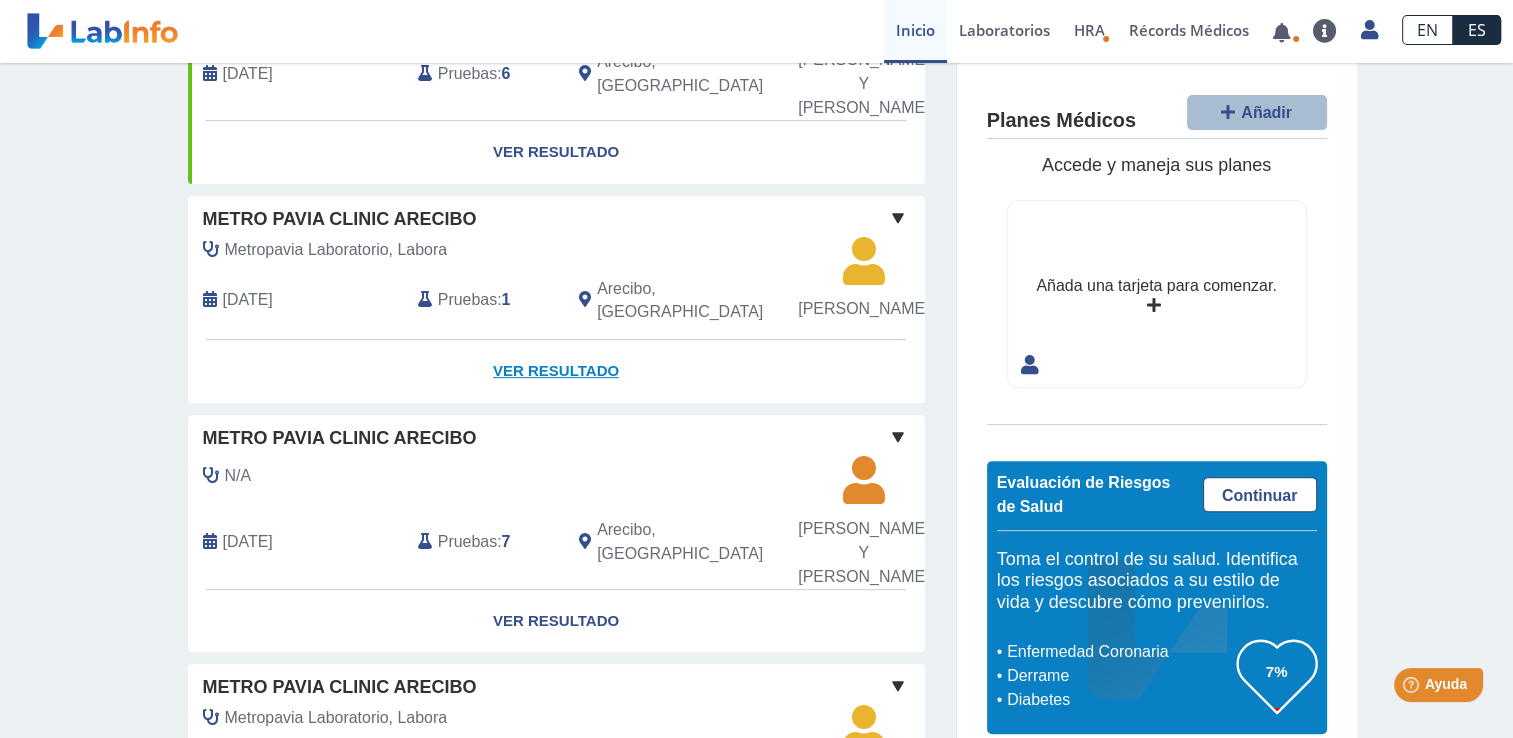 click on "Ver Resultado" 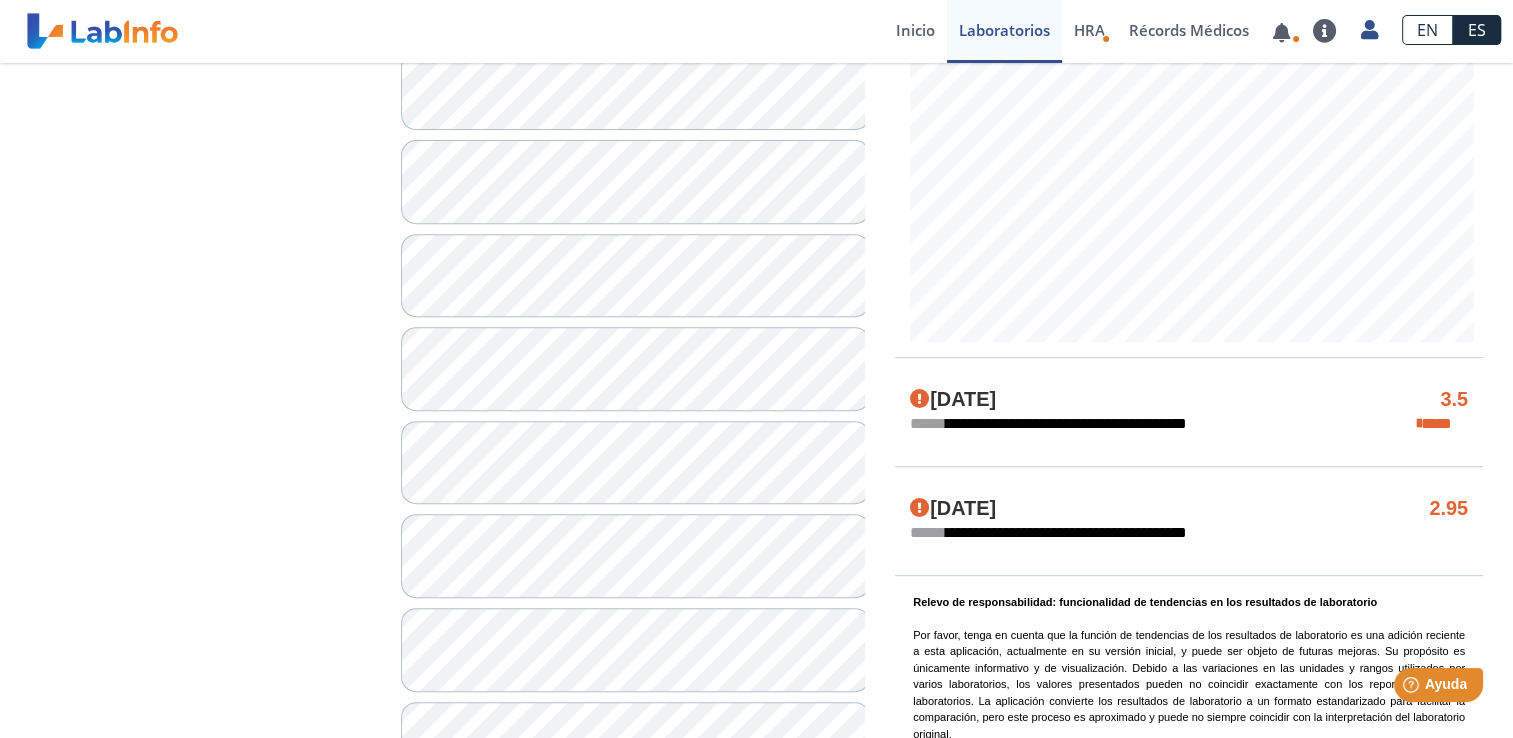 scroll, scrollTop: 0, scrollLeft: 0, axis: both 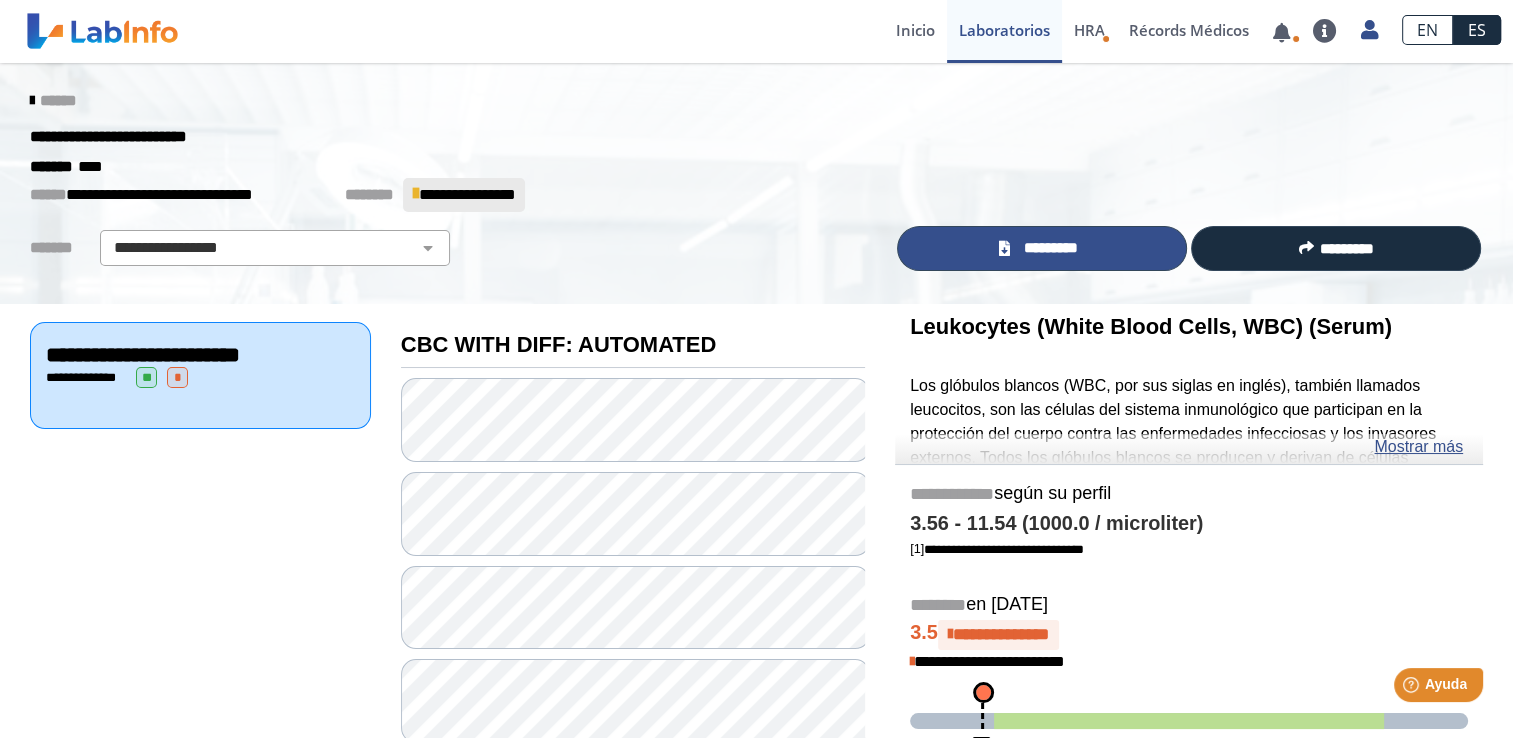 click on "*********" 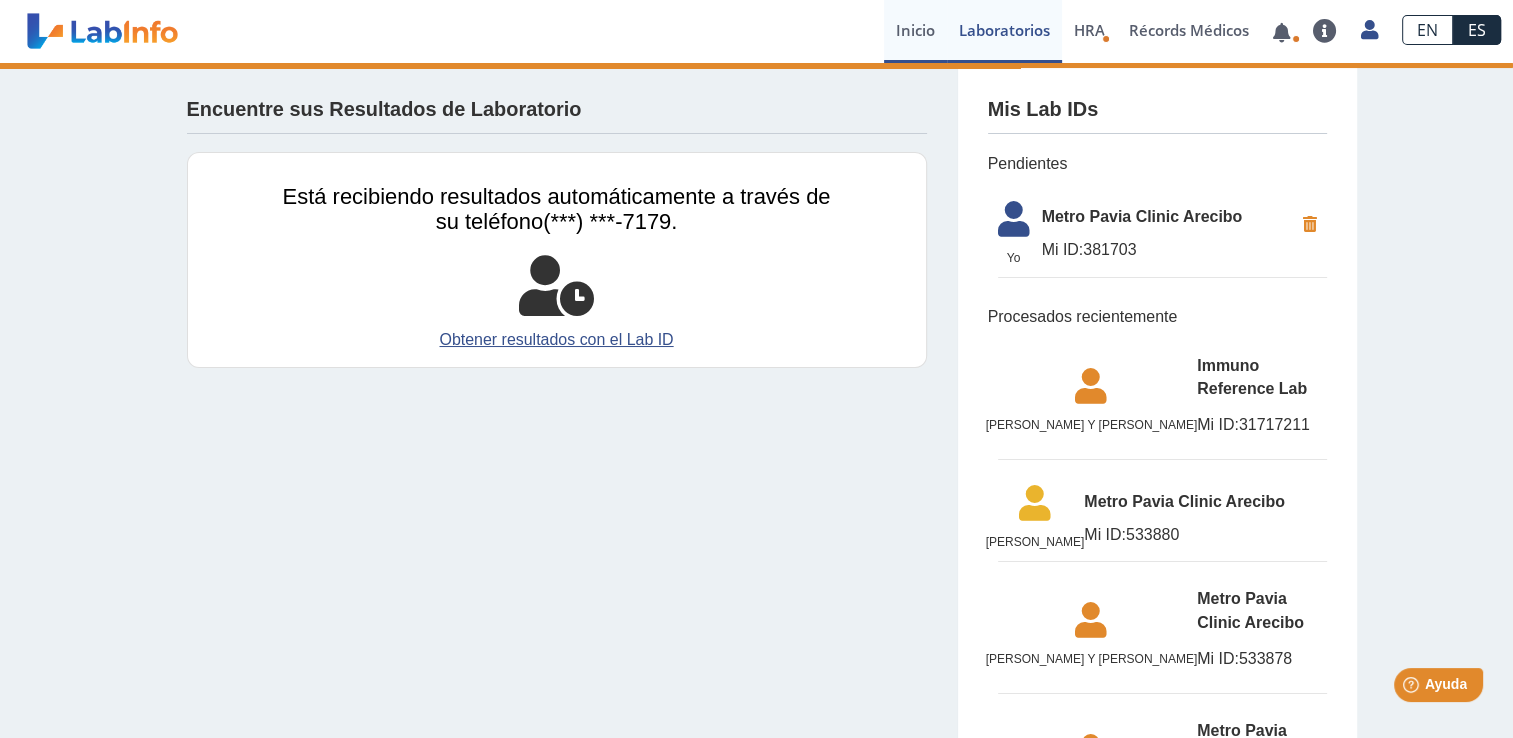 click on "Inicio" at bounding box center (915, 31) 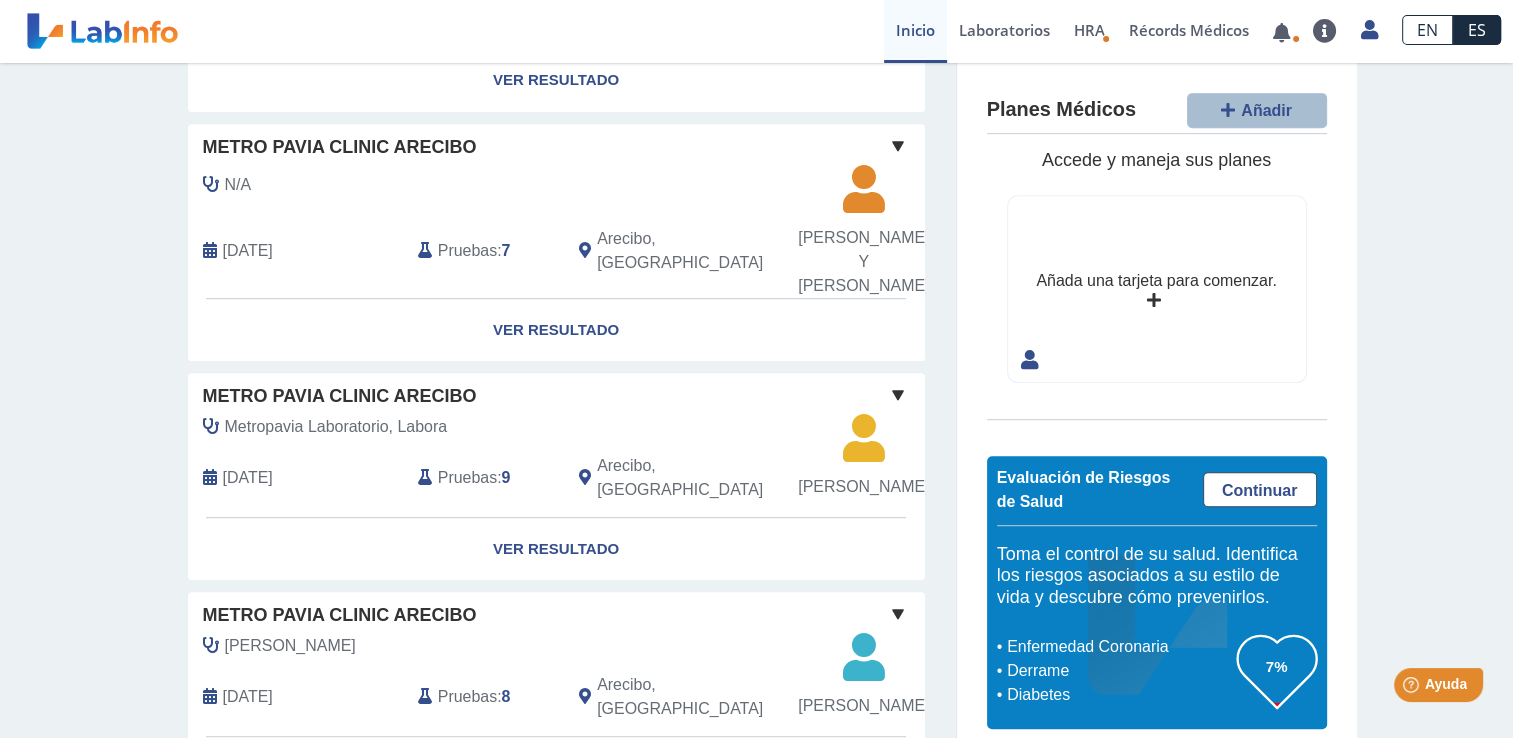scroll, scrollTop: 1100, scrollLeft: 0, axis: vertical 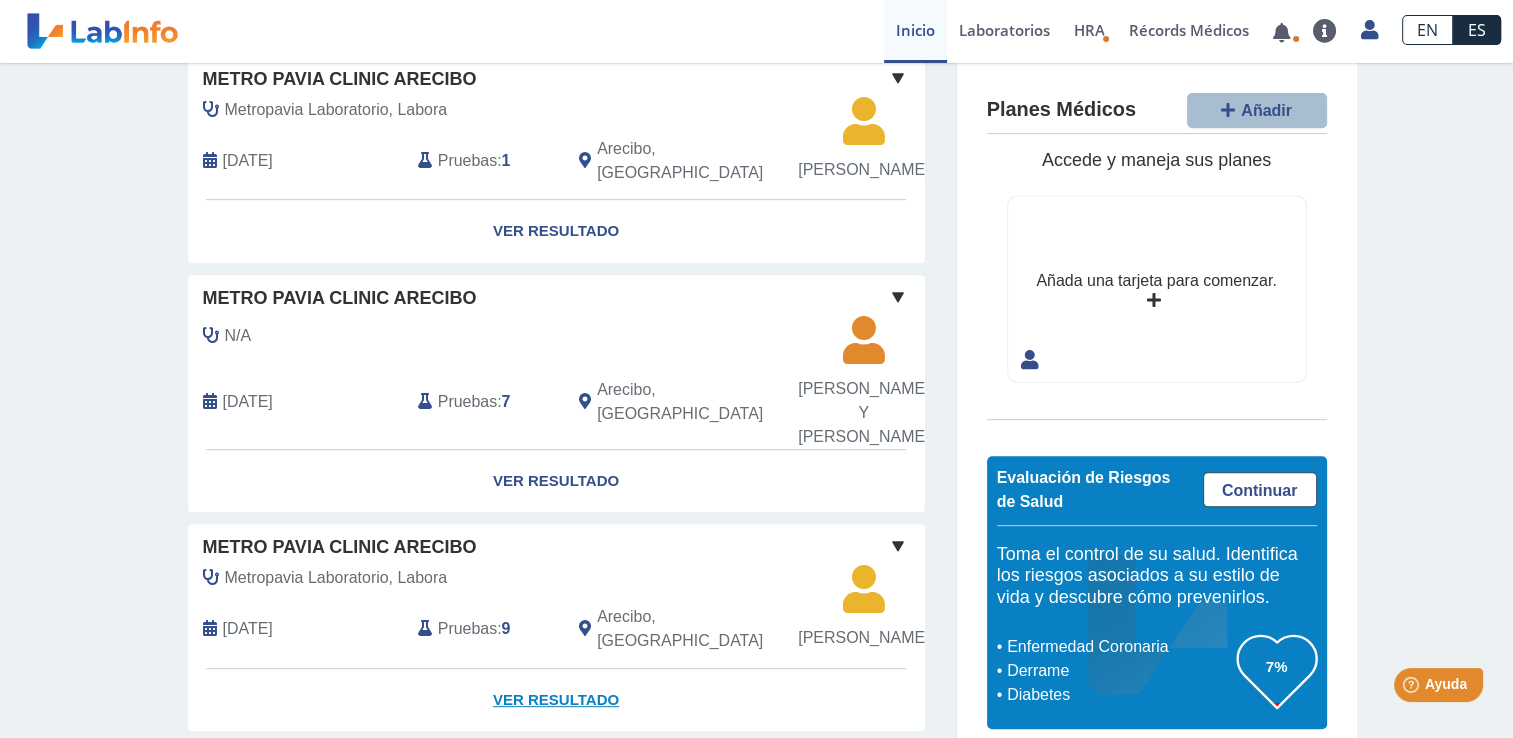 click on "Ver Resultado" 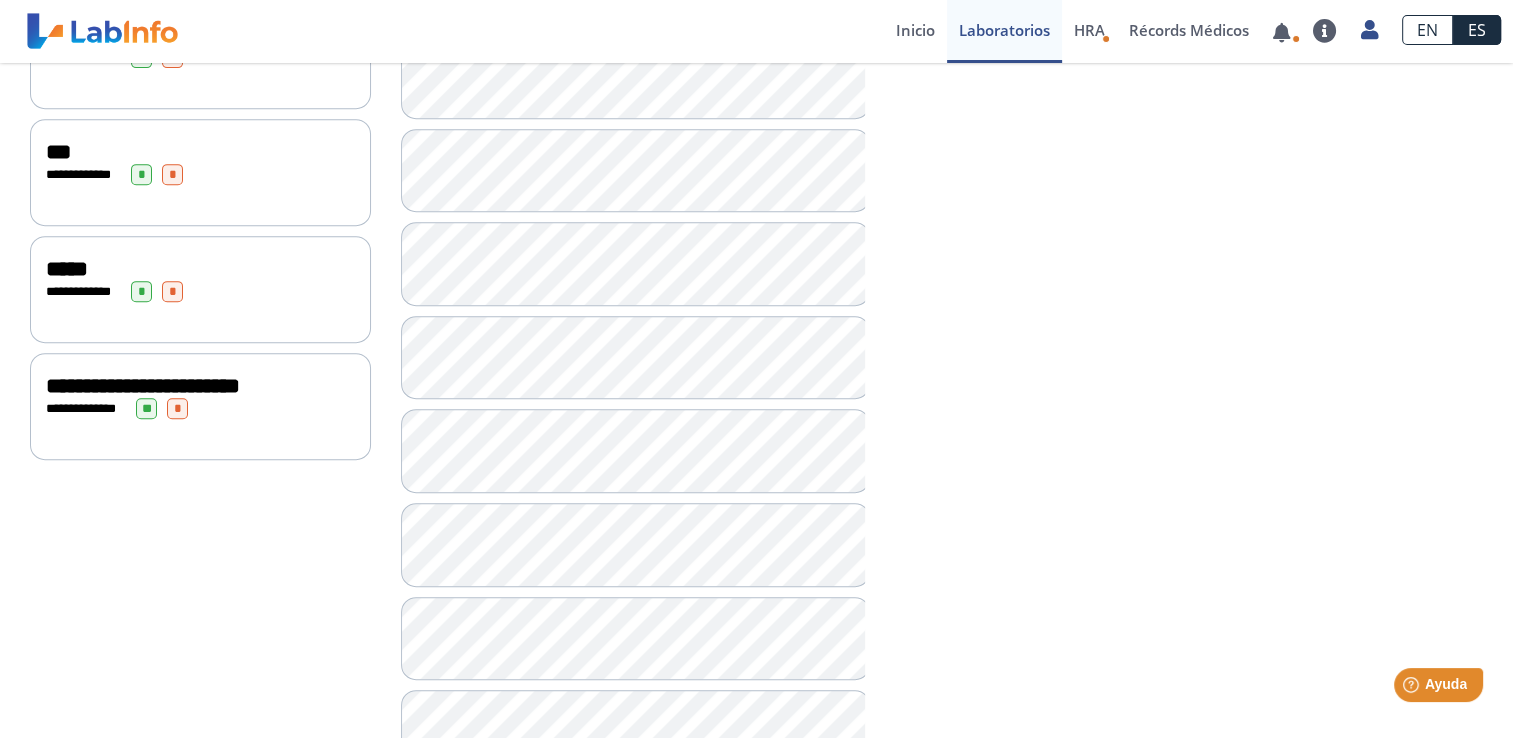click on "**********" 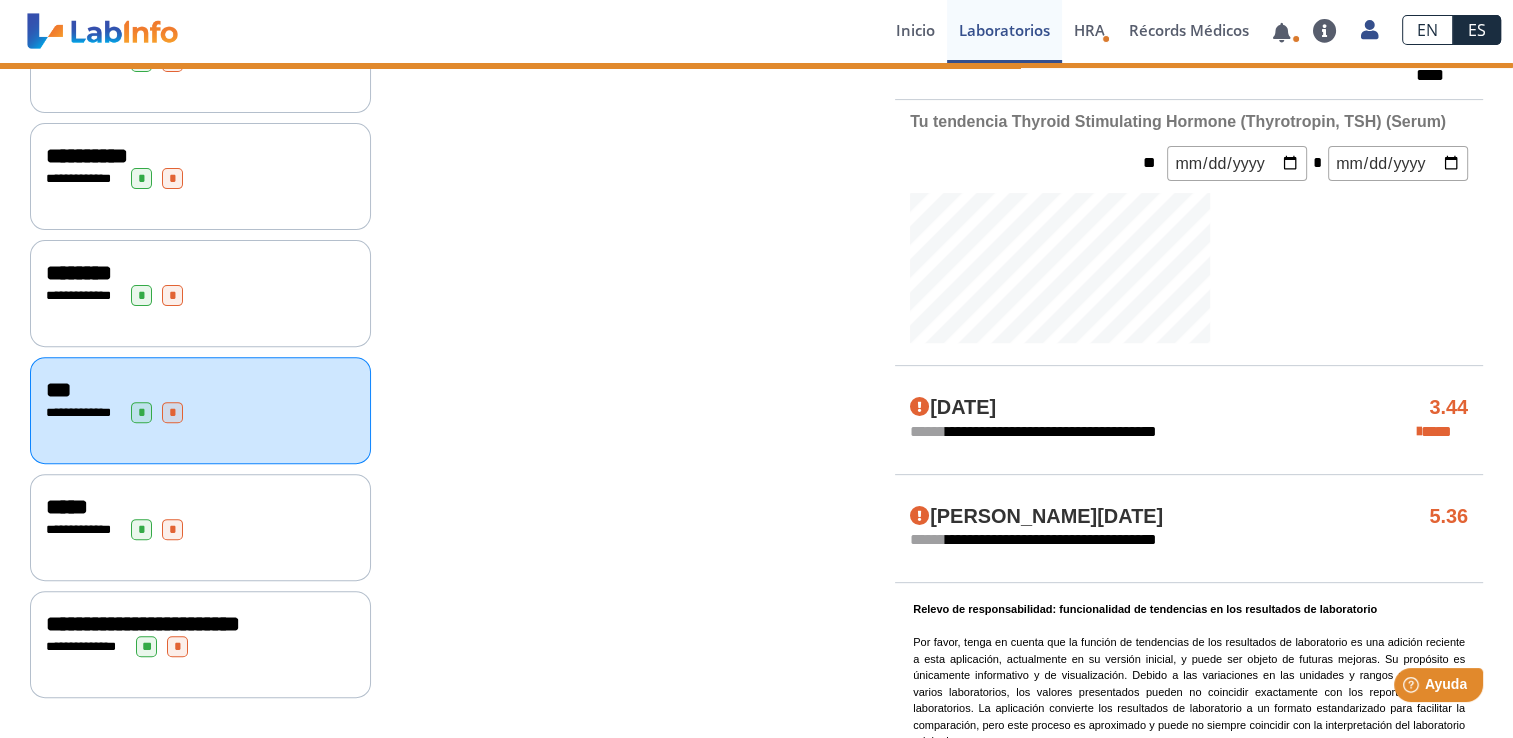scroll, scrollTop: 905, scrollLeft: 0, axis: vertical 